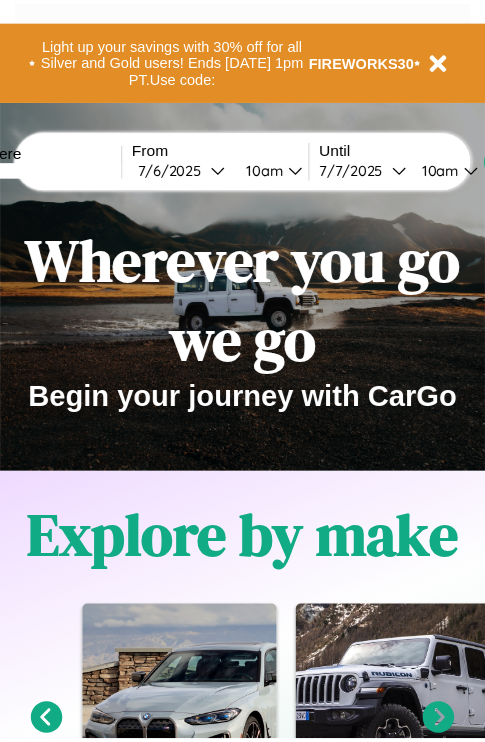 scroll, scrollTop: 0, scrollLeft: 0, axis: both 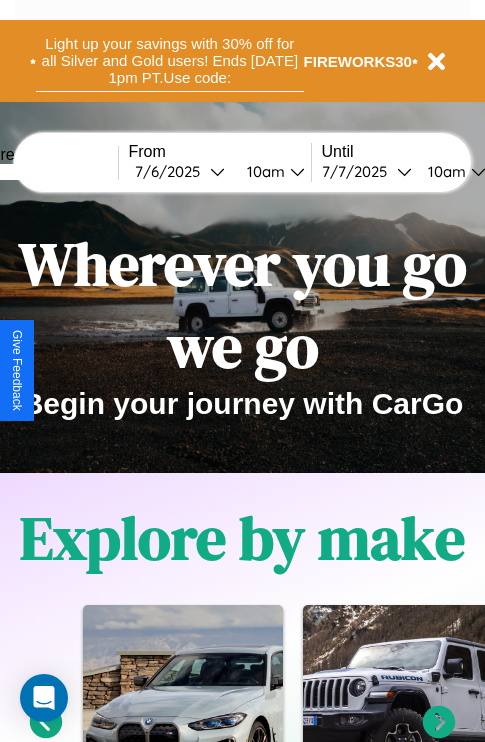 click on "Light up your savings with 30% off for all Silver and Gold users! Ends [DATE] 1pm PT.  Use code:" at bounding box center (170, 61) 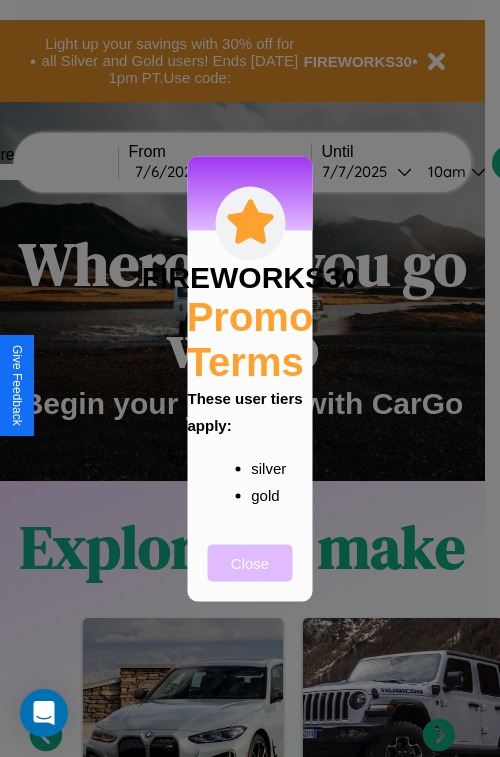click on "Close" at bounding box center [250, 562] 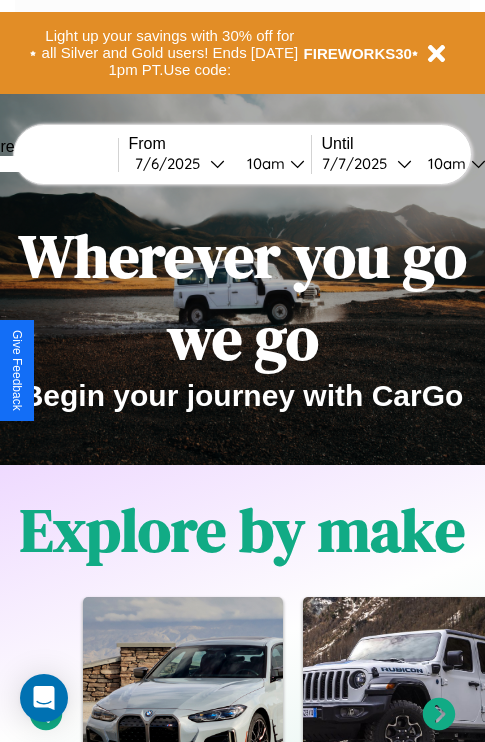 scroll, scrollTop: 1285, scrollLeft: 0, axis: vertical 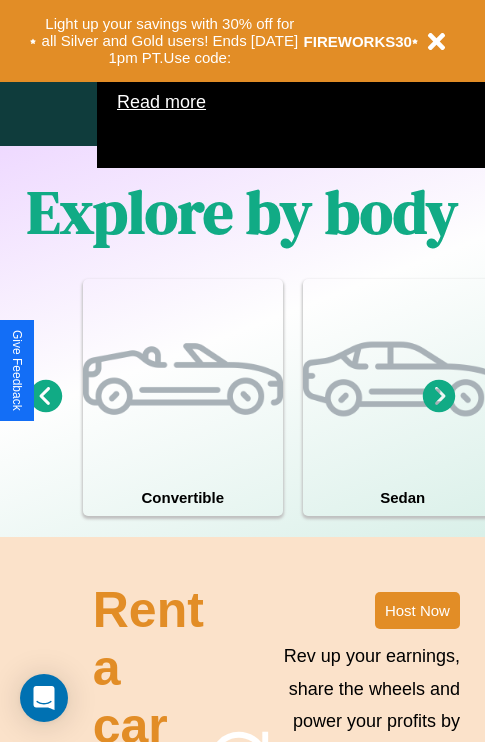 click 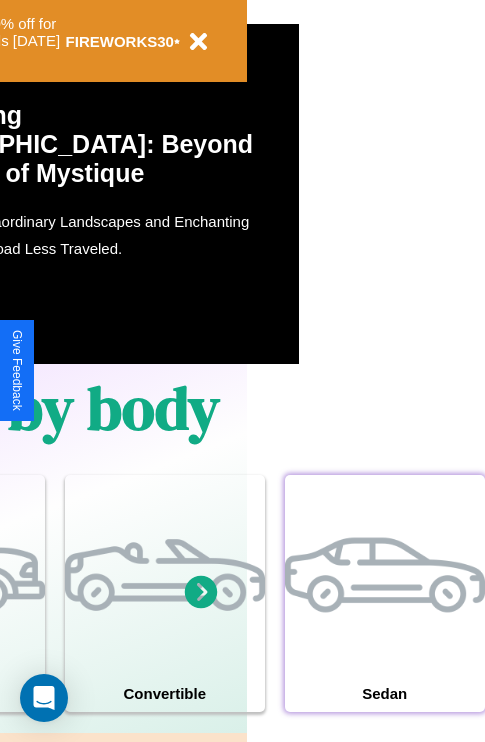 click at bounding box center (385, 575) 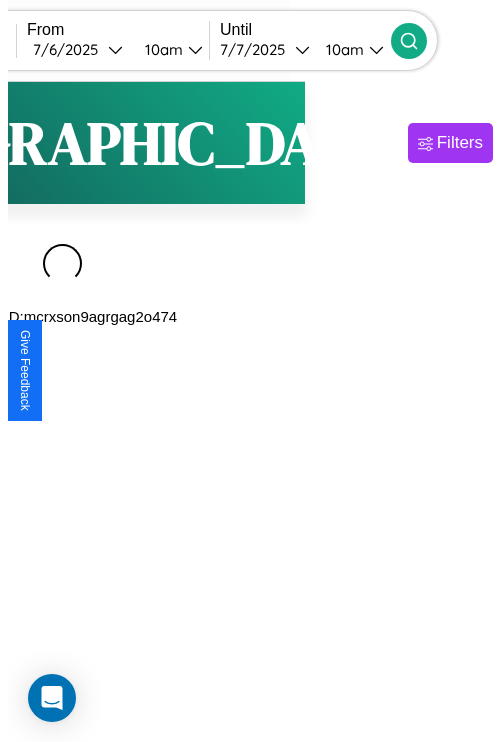 scroll, scrollTop: 0, scrollLeft: 0, axis: both 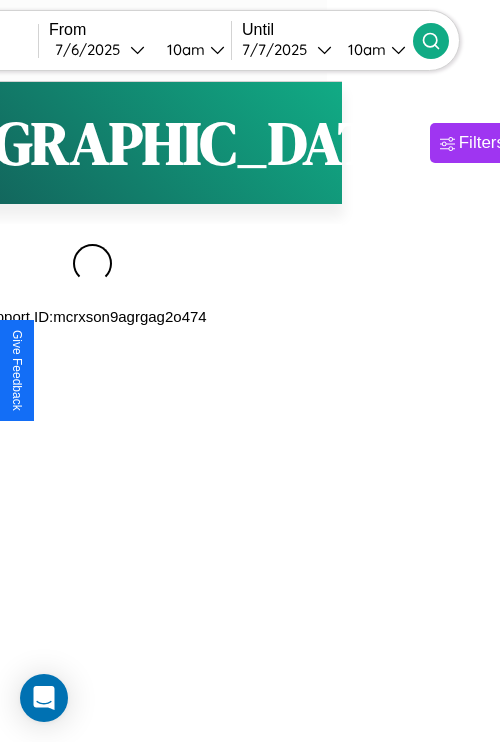 type on "**********" 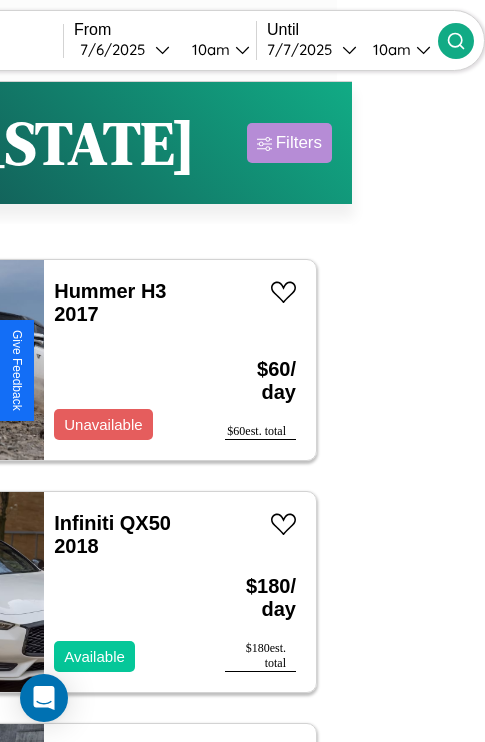 click on "Filters" at bounding box center (299, 143) 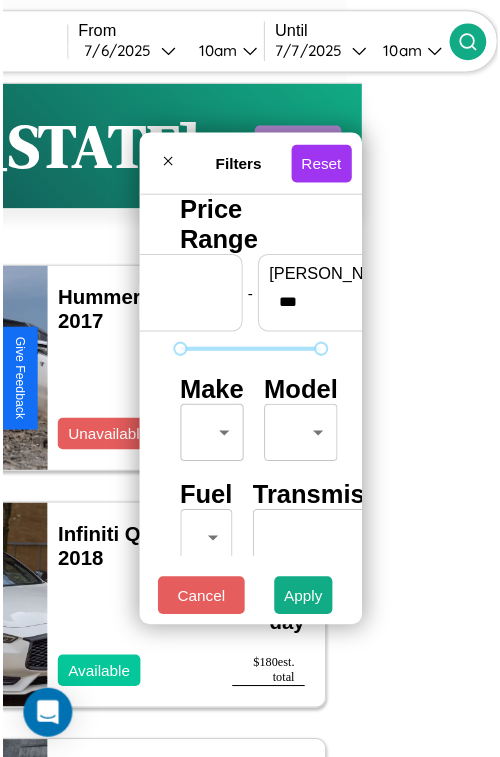scroll, scrollTop: 59, scrollLeft: 0, axis: vertical 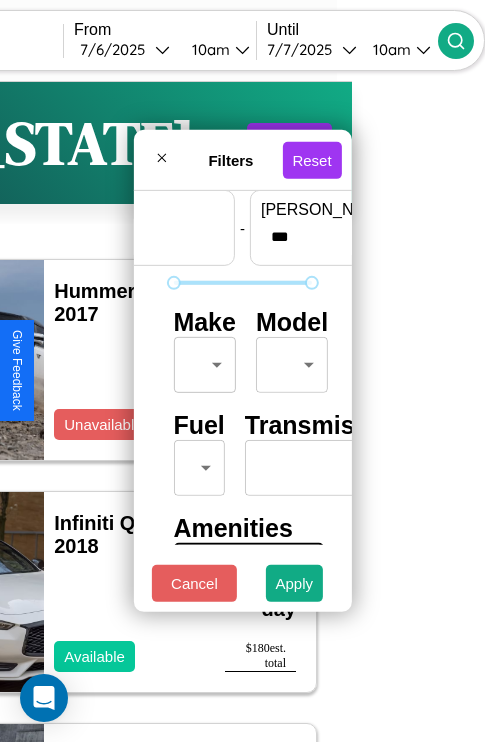 click on "**********" at bounding box center [109, 412] 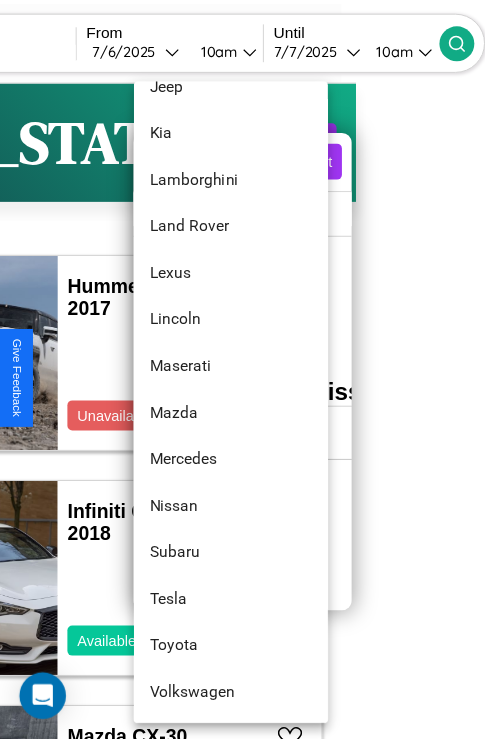 scroll, scrollTop: 1083, scrollLeft: 0, axis: vertical 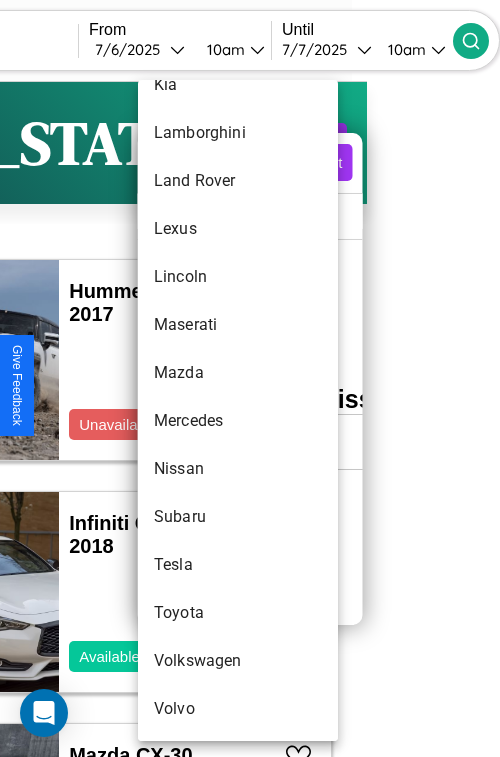 click on "Subaru" at bounding box center (238, 517) 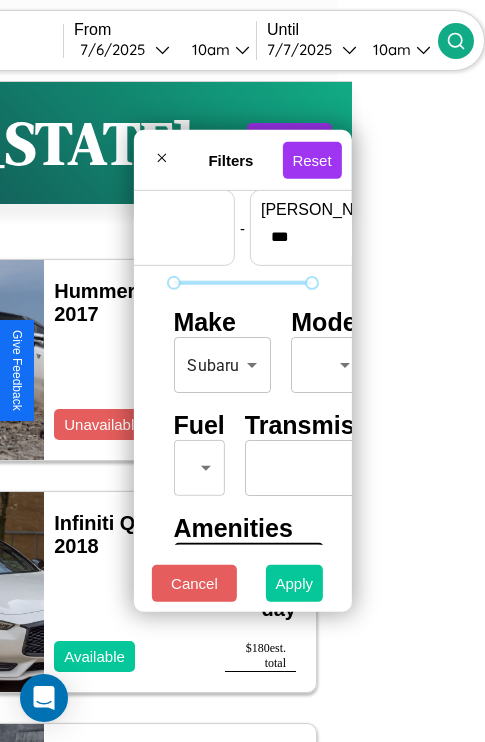 click on "Apply" at bounding box center [295, 583] 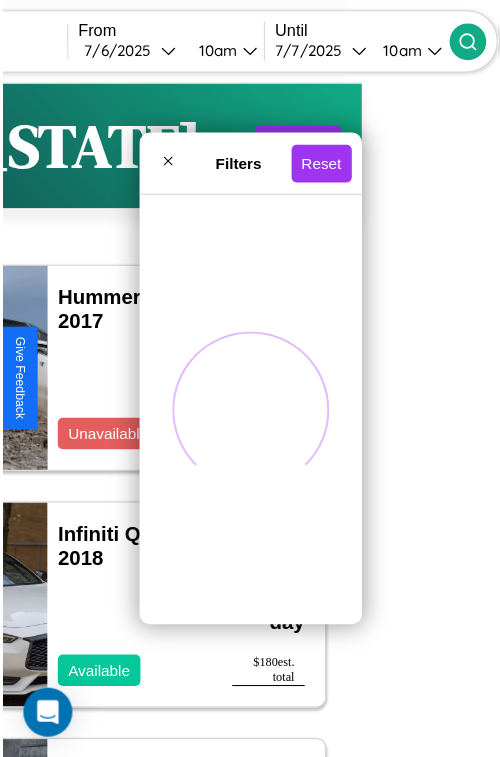 scroll, scrollTop: 0, scrollLeft: 0, axis: both 